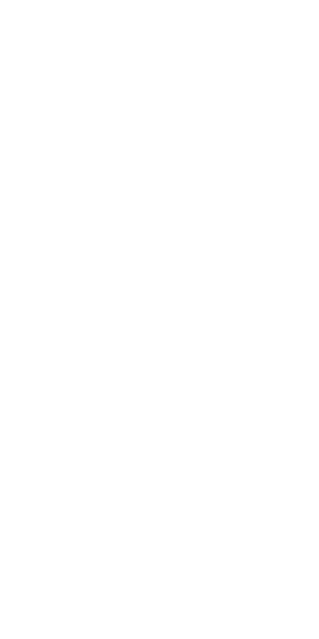 scroll, scrollTop: 0, scrollLeft: 0, axis: both 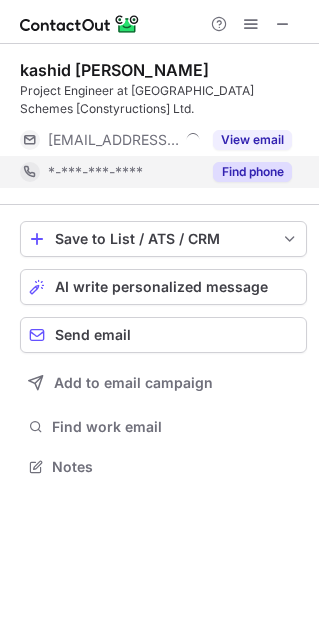 click on "Find phone" at bounding box center [252, 172] 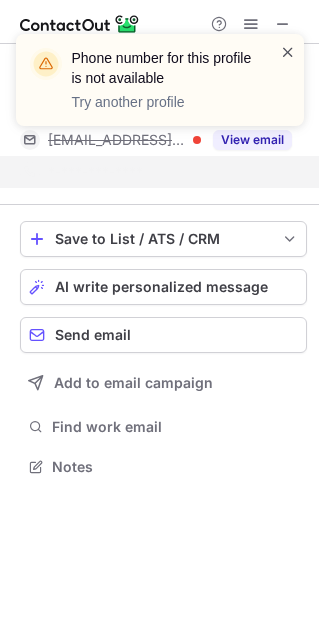 scroll, scrollTop: 420, scrollLeft: 319, axis: both 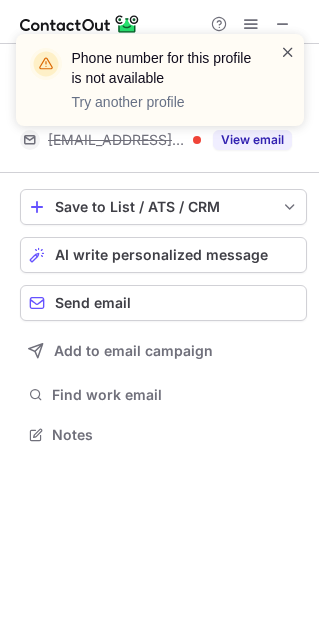 click at bounding box center [288, 52] 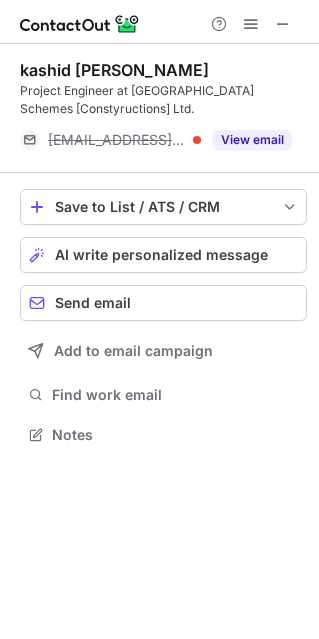 click on "Phone number for this profile is not available Try another profile" at bounding box center [160, 88] 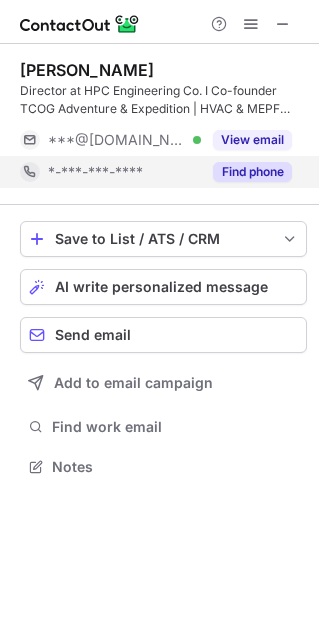 scroll, scrollTop: 0, scrollLeft: 0, axis: both 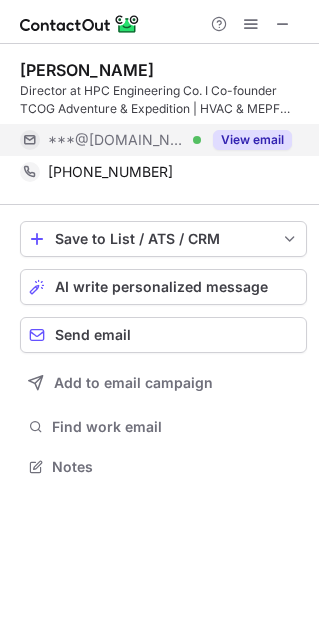 click on "View email" at bounding box center [252, 140] 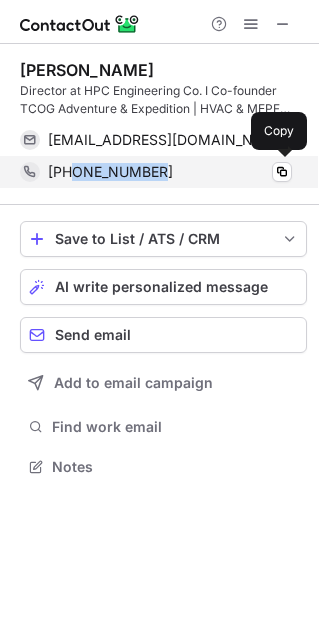 drag, startPoint x: 170, startPoint y: 170, endPoint x: 73, endPoint y: 171, distance: 97.00516 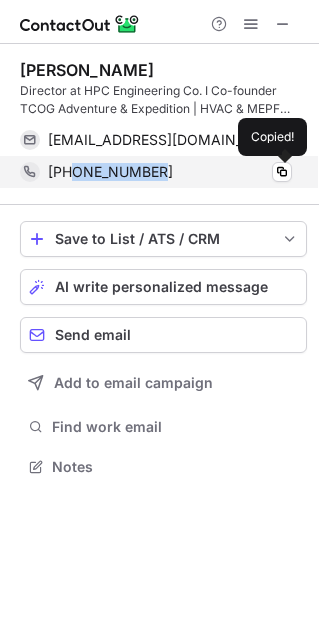 copy on "9824196305" 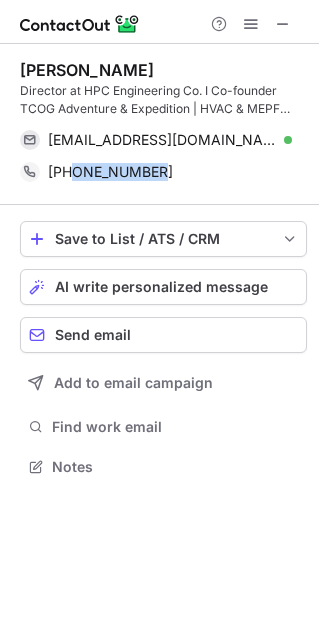 drag, startPoint x: 144, startPoint y: 74, endPoint x: 12, endPoint y: 67, distance: 132.18547 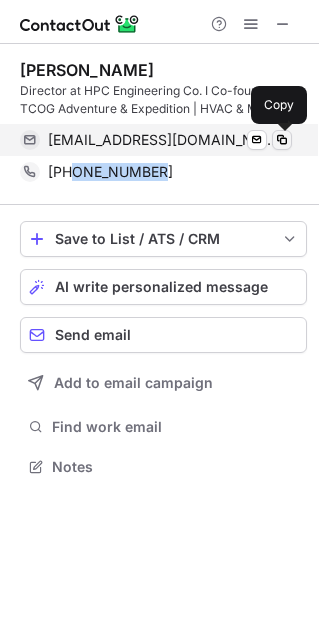 click at bounding box center [282, 140] 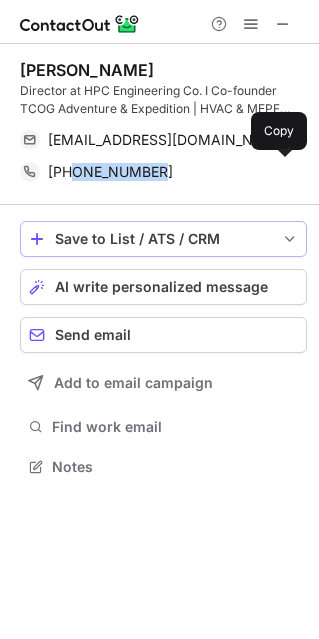 type 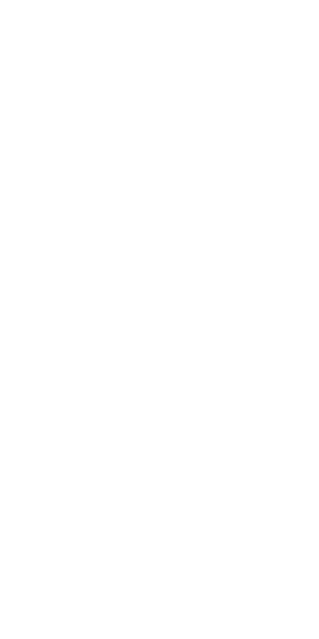 scroll, scrollTop: 0, scrollLeft: 0, axis: both 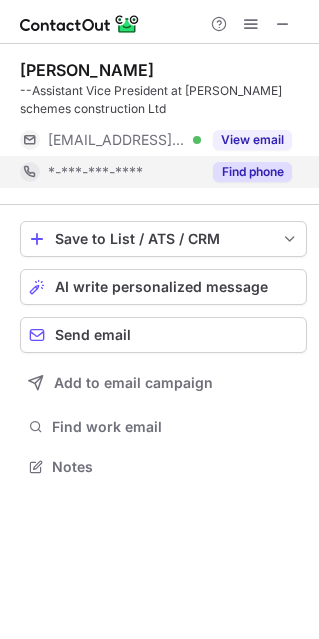 click on "Find phone" at bounding box center [246, 172] 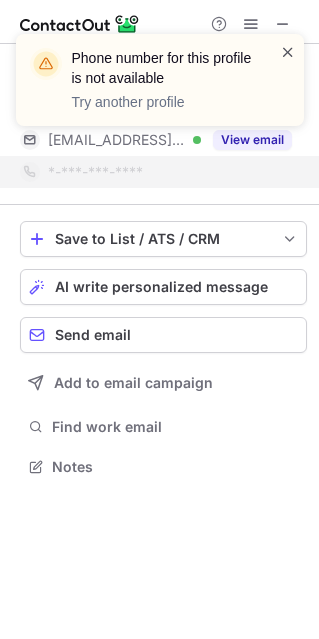 click at bounding box center (288, 52) 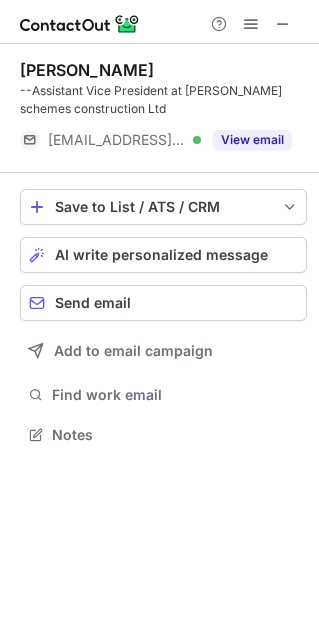 scroll, scrollTop: 420, scrollLeft: 319, axis: both 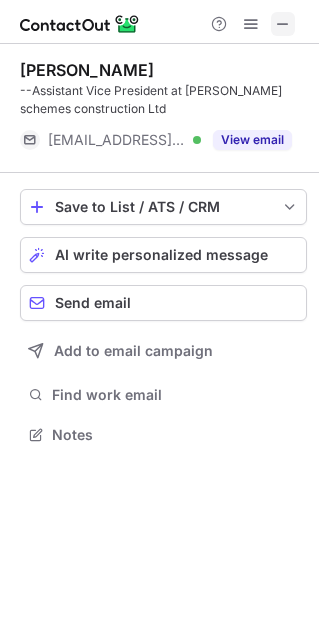 click at bounding box center [283, 24] 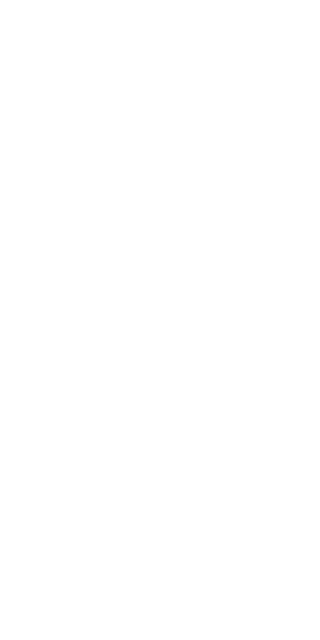 scroll, scrollTop: 0, scrollLeft: 0, axis: both 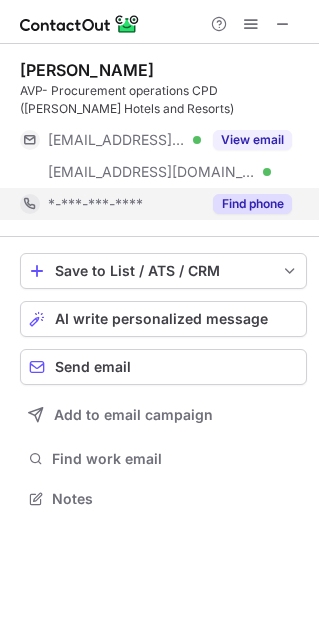click on "Find phone" at bounding box center [246, 204] 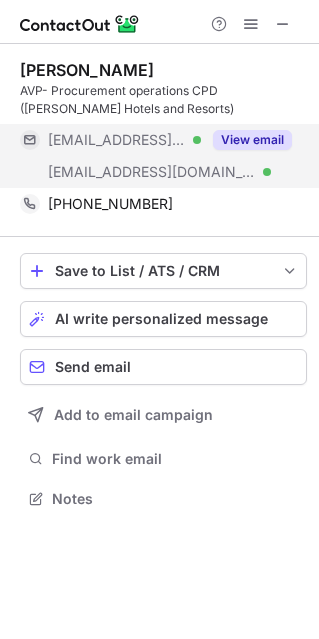 click on "View email" at bounding box center [252, 140] 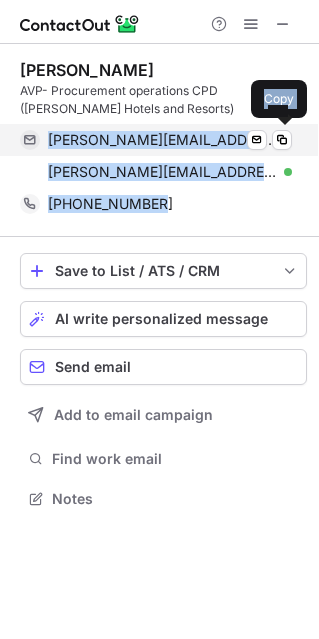 drag, startPoint x: 176, startPoint y: 196, endPoint x: 48, endPoint y: 144, distance: 138.15933 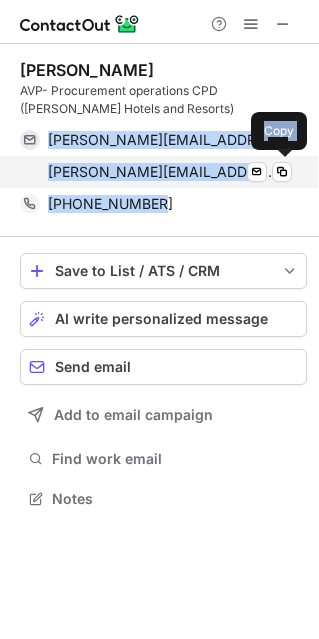 copy on "amol.potdar@rediffmail.com Verified Send email Copy amol.potdar@oberoihotels.com Verified Send email Copy +919820846073" 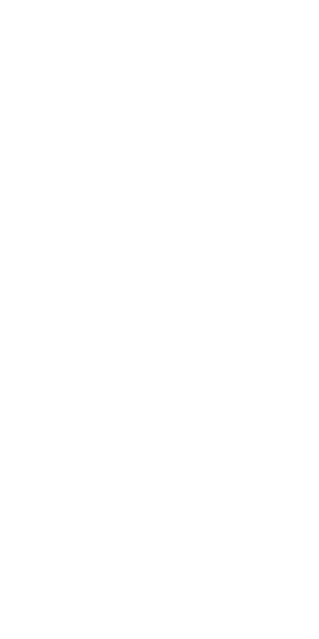 scroll, scrollTop: 0, scrollLeft: 0, axis: both 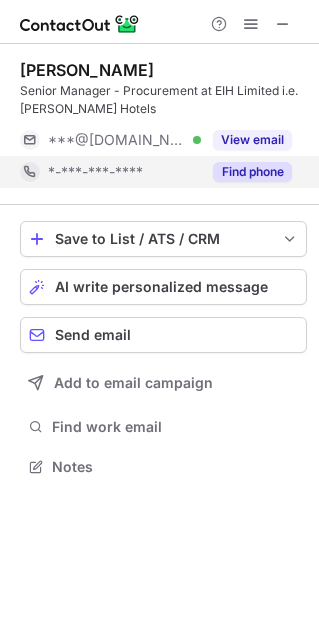 click on "Find phone" at bounding box center [246, 172] 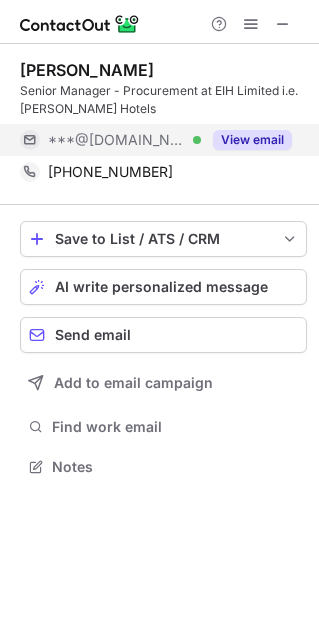 click on "View email" at bounding box center [252, 140] 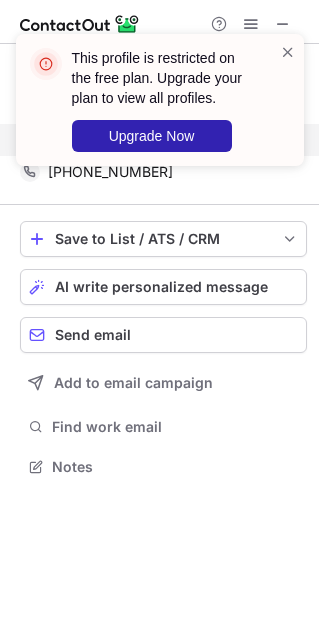 click on "This profile is restricted on the free plan. Upgrade your plan to view all profiles. Upgrade Now" at bounding box center [160, 108] 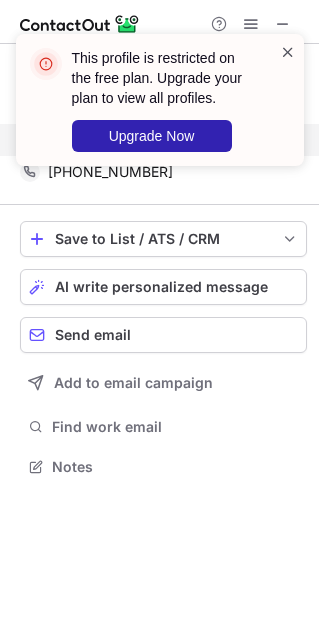 click at bounding box center (288, 52) 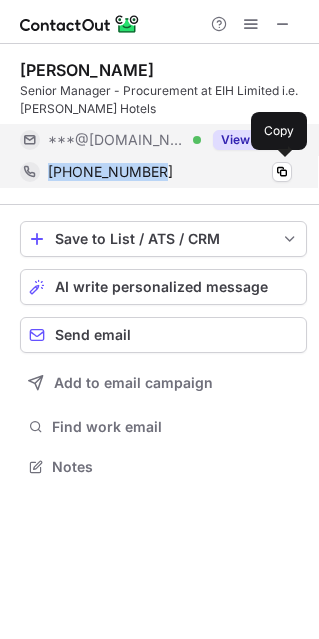 drag, startPoint x: 200, startPoint y: 170, endPoint x: 38, endPoint y: 163, distance: 162.15117 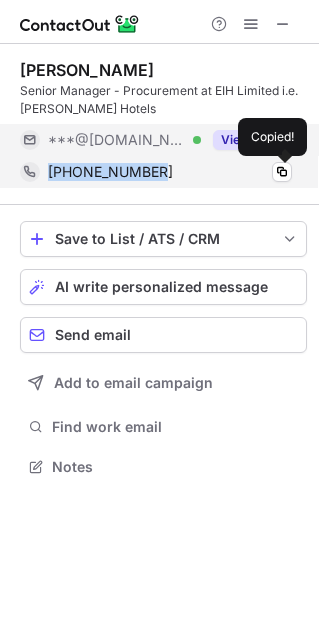copy on "+919999029739" 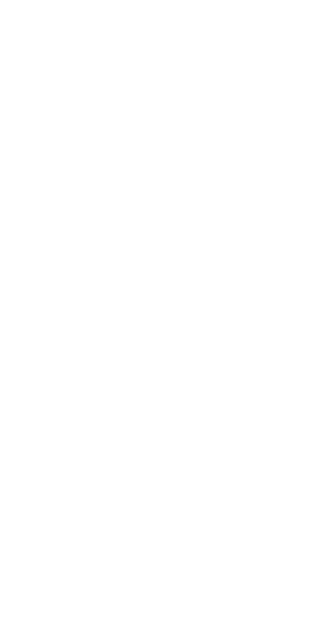 scroll, scrollTop: 0, scrollLeft: 0, axis: both 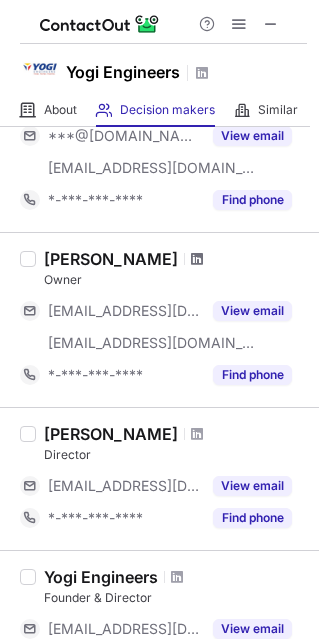 click at bounding box center [197, 259] 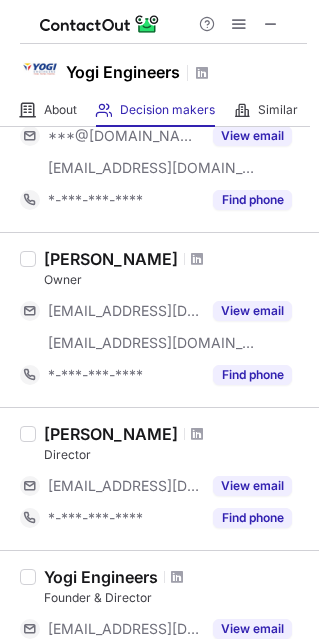 scroll, scrollTop: 500, scrollLeft: 0, axis: vertical 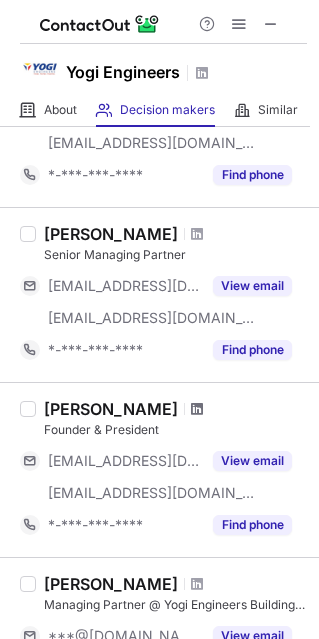 click at bounding box center [197, 409] 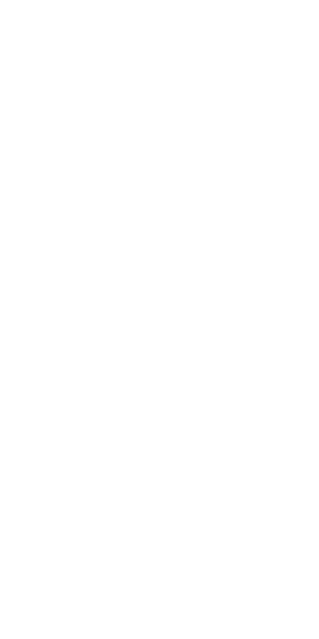 scroll, scrollTop: 0, scrollLeft: 0, axis: both 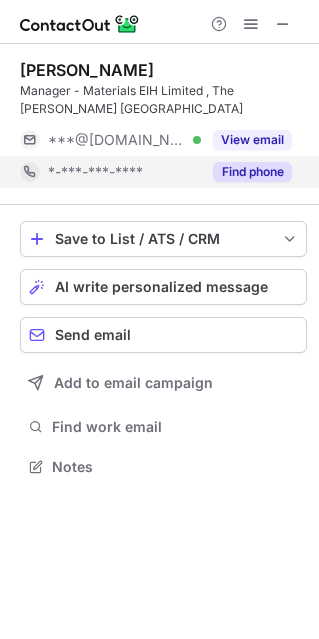 click on "Find phone" at bounding box center (252, 172) 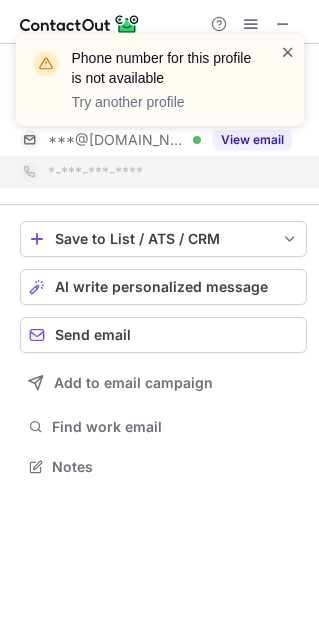 click at bounding box center (288, 52) 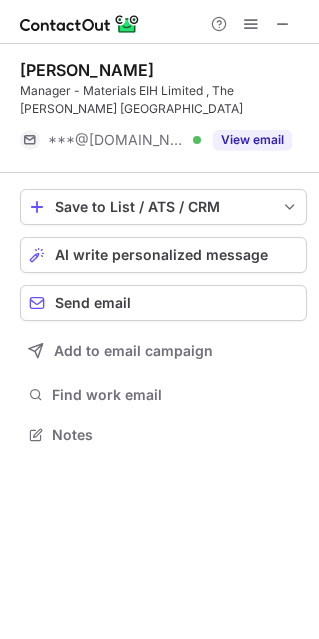 scroll, scrollTop: 420, scrollLeft: 319, axis: both 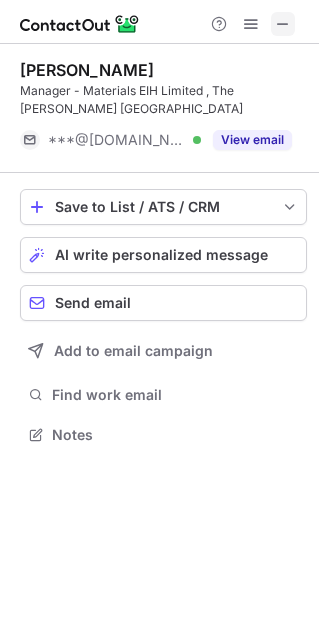 click at bounding box center (283, 24) 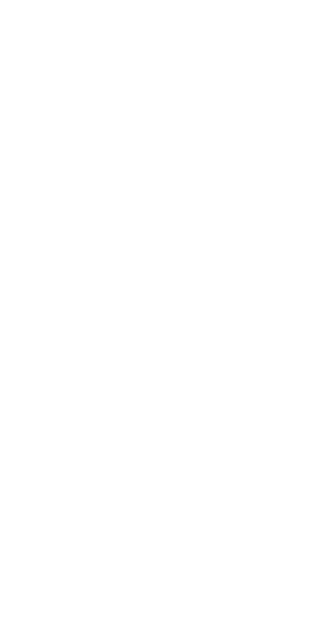 scroll, scrollTop: 0, scrollLeft: 0, axis: both 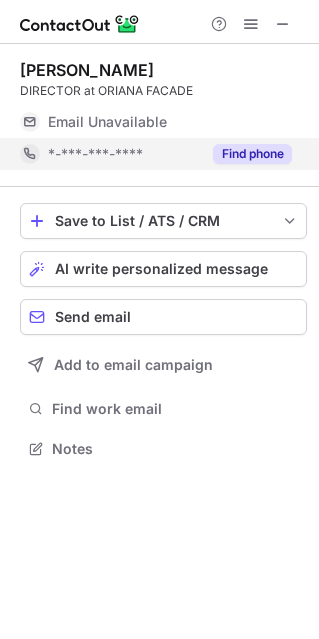 click on "Find phone" at bounding box center (252, 154) 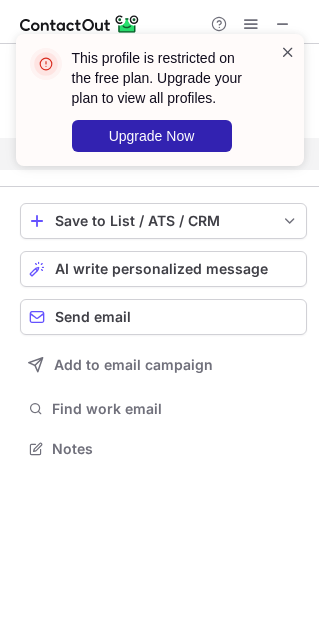 click at bounding box center [288, 52] 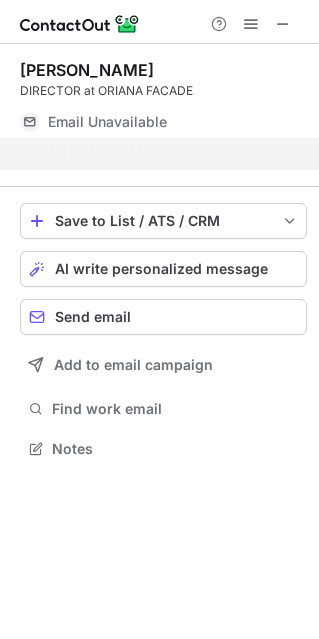 click on "This profile is restricted on the free plan. Upgrade your plan to view all profiles. Upgrade Now" at bounding box center [160, 108] 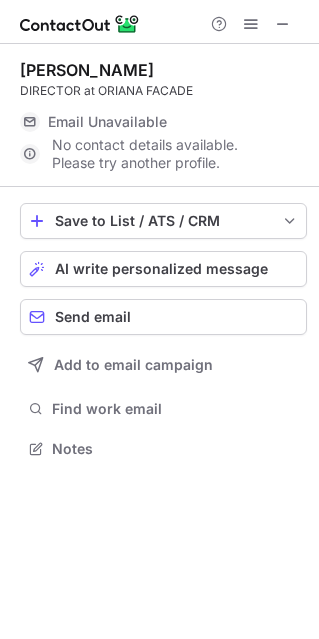 click at bounding box center (283, 24) 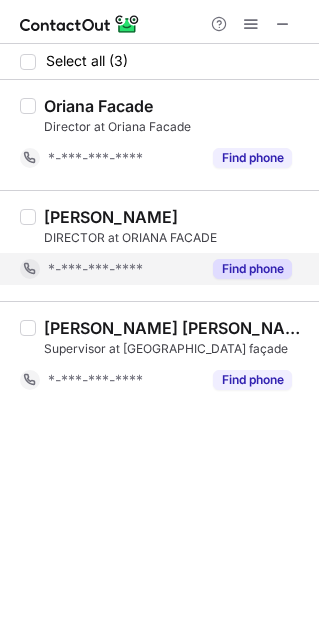click on "Find phone" at bounding box center (252, 269) 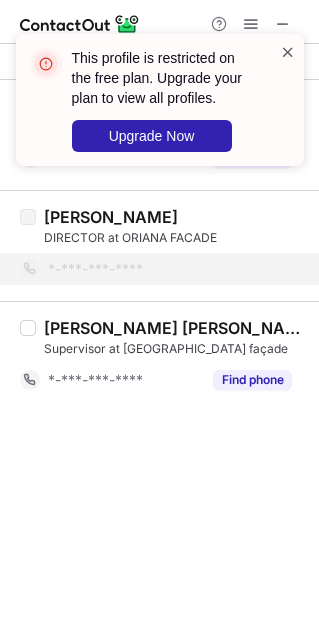 click at bounding box center [288, 52] 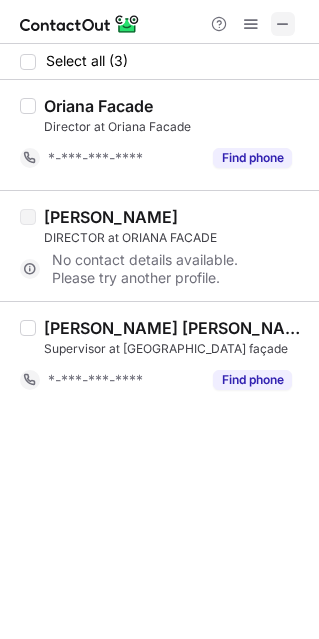 click at bounding box center [283, 24] 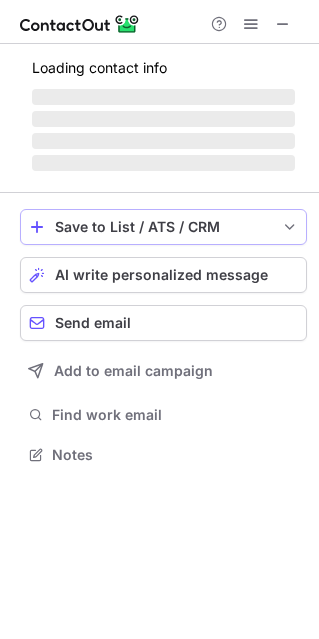 scroll, scrollTop: 10, scrollLeft: 10, axis: both 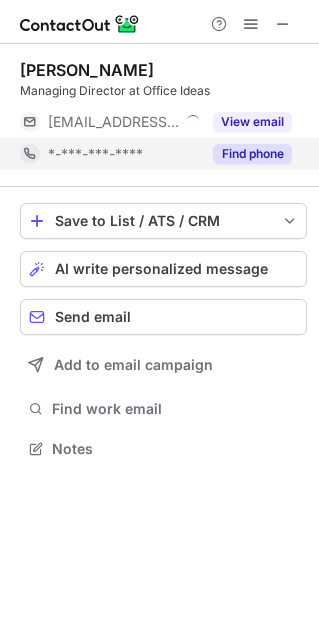 click on "Find phone" at bounding box center (252, 154) 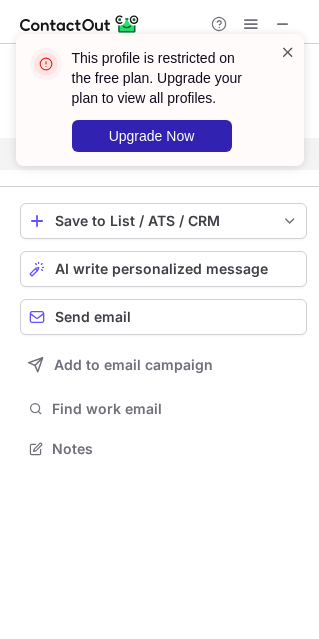 click at bounding box center [288, 52] 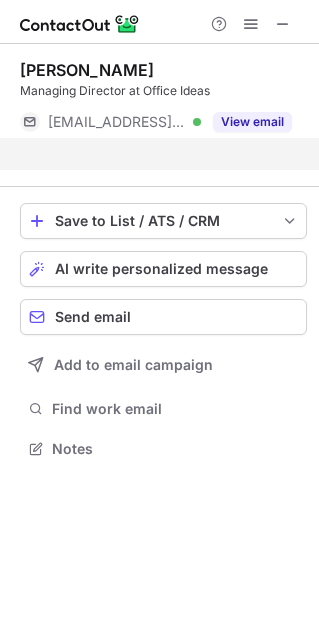 click on "This profile is restricted on the free plan. Upgrade your plan to view all profiles. Upgrade Now" at bounding box center [160, 108] 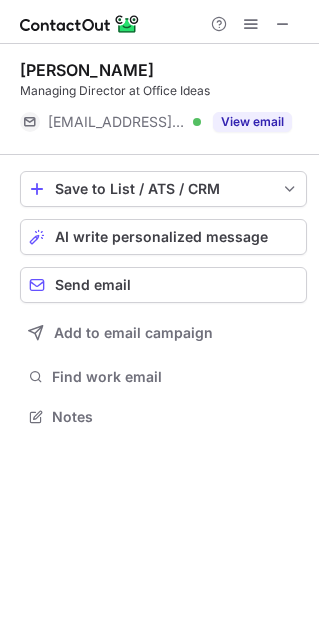 scroll, scrollTop: 402, scrollLeft: 319, axis: both 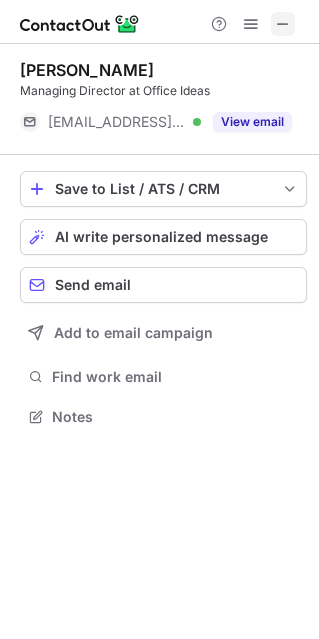 click at bounding box center [283, 24] 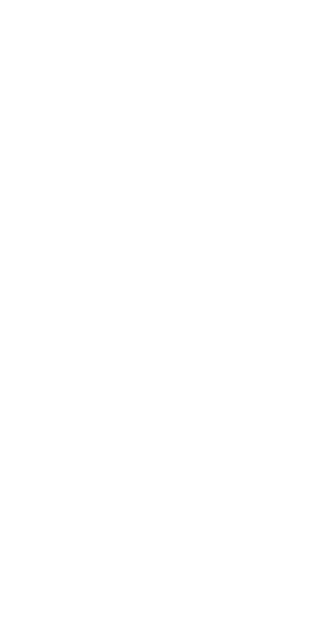 scroll, scrollTop: 0, scrollLeft: 0, axis: both 